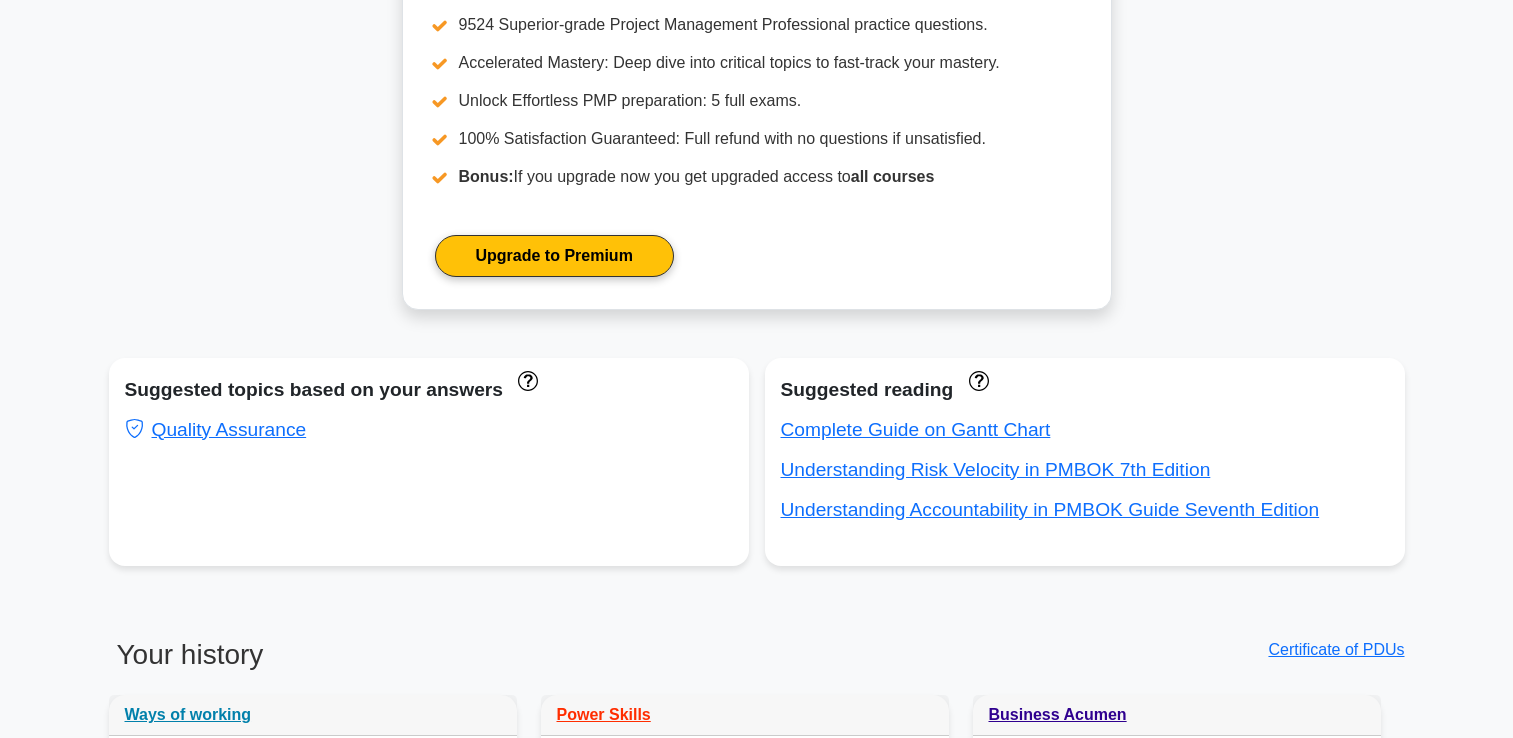 scroll, scrollTop: 355, scrollLeft: 0, axis: vertical 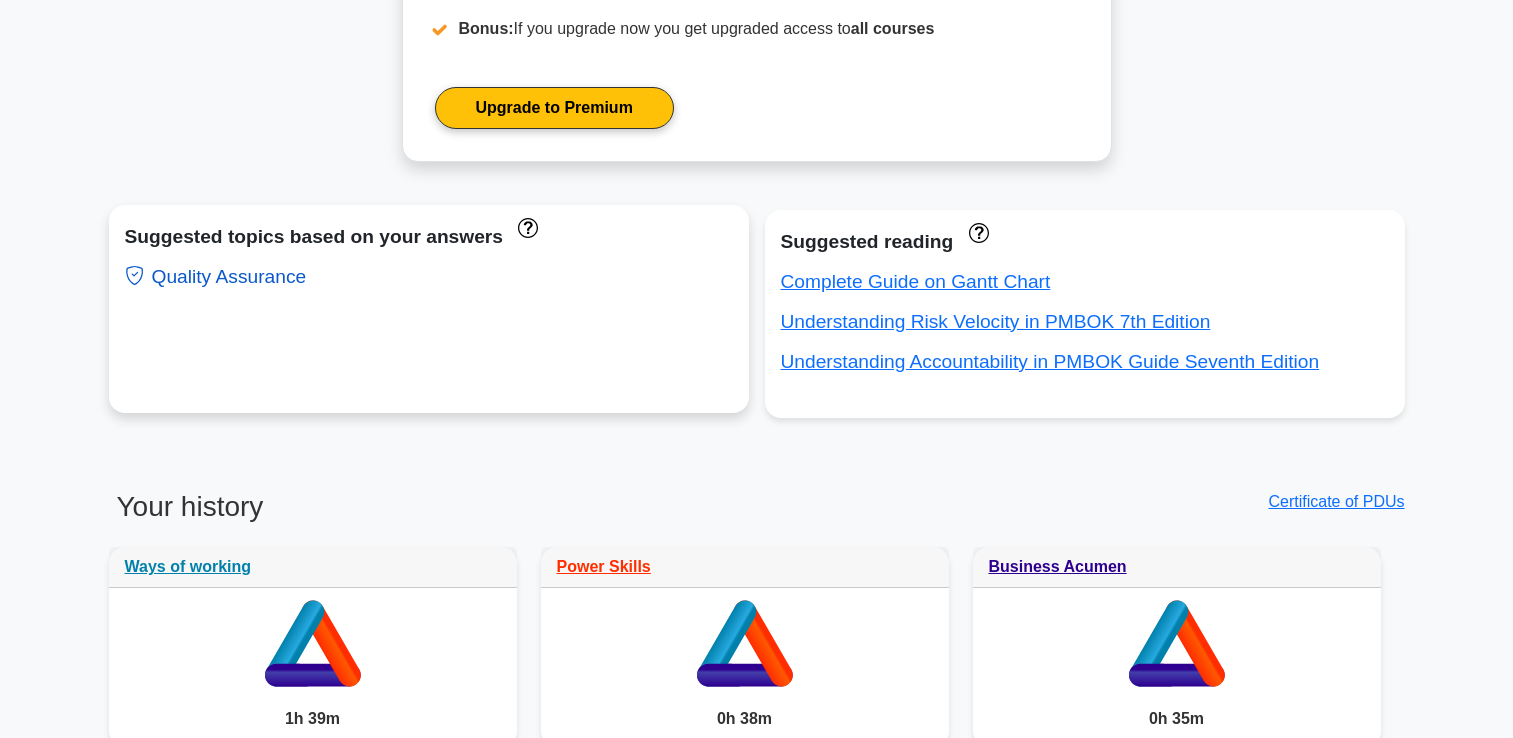 click on "Quality Assurance" at bounding box center (216, 276) 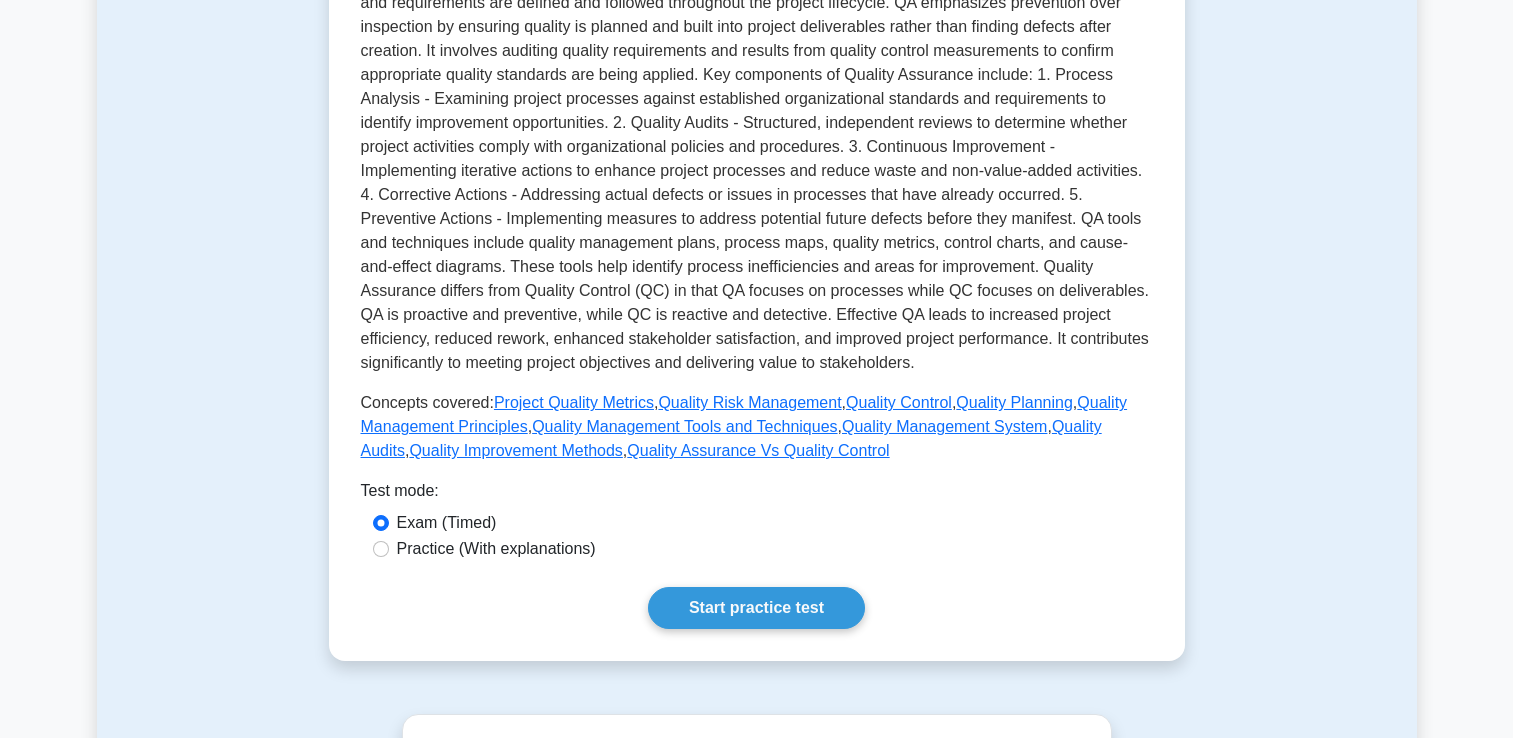 scroll, scrollTop: 711, scrollLeft: 0, axis: vertical 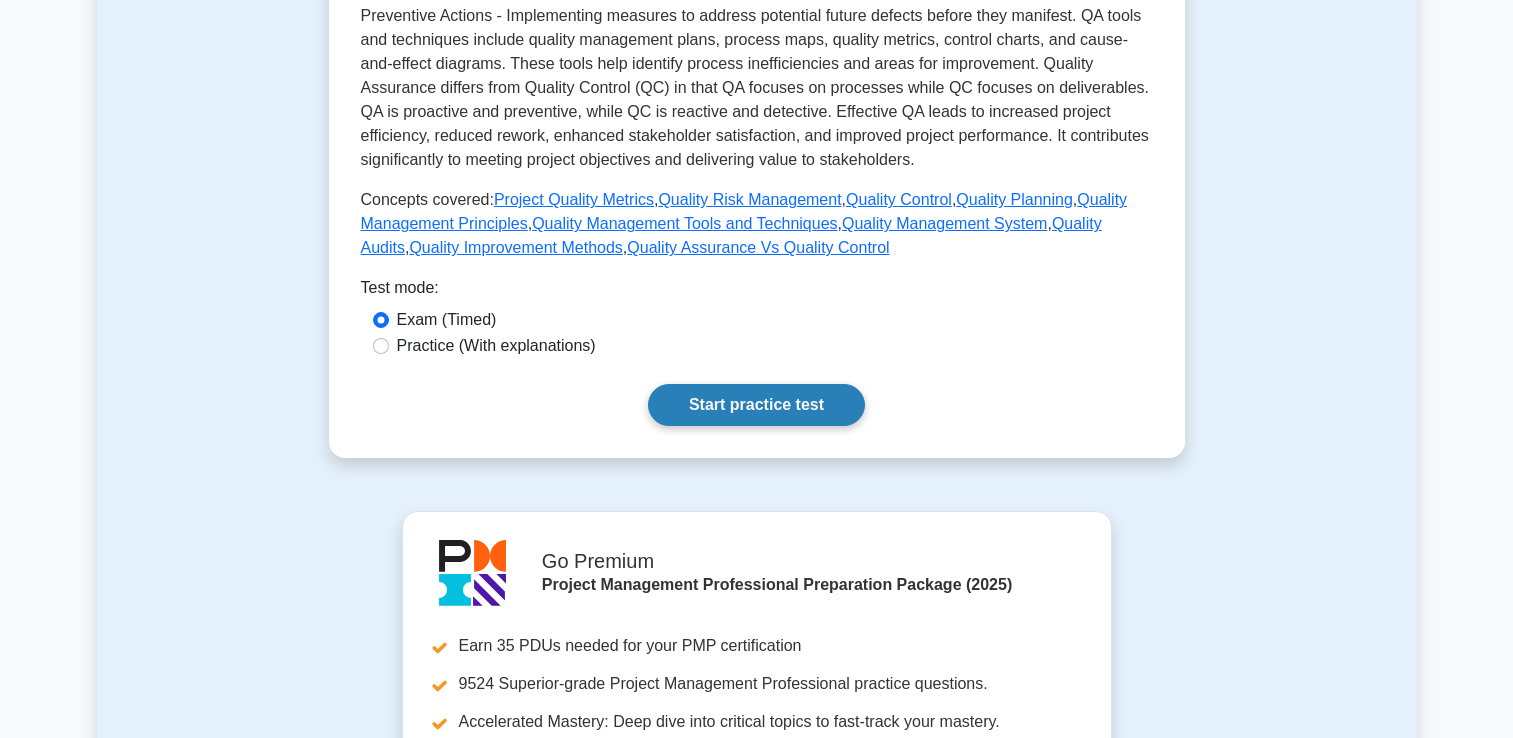 click on "Start practice test" at bounding box center [756, 405] 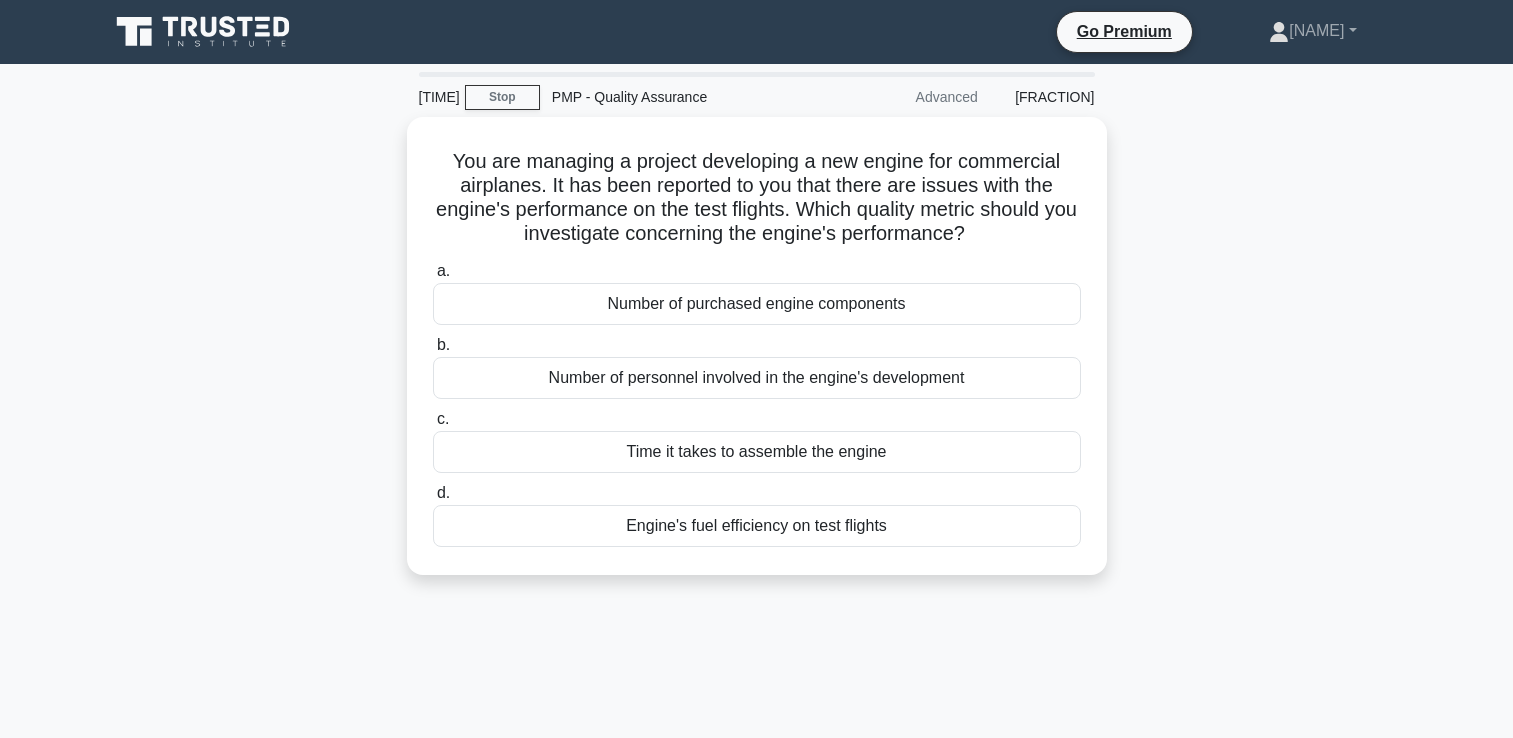 scroll, scrollTop: 0, scrollLeft: 0, axis: both 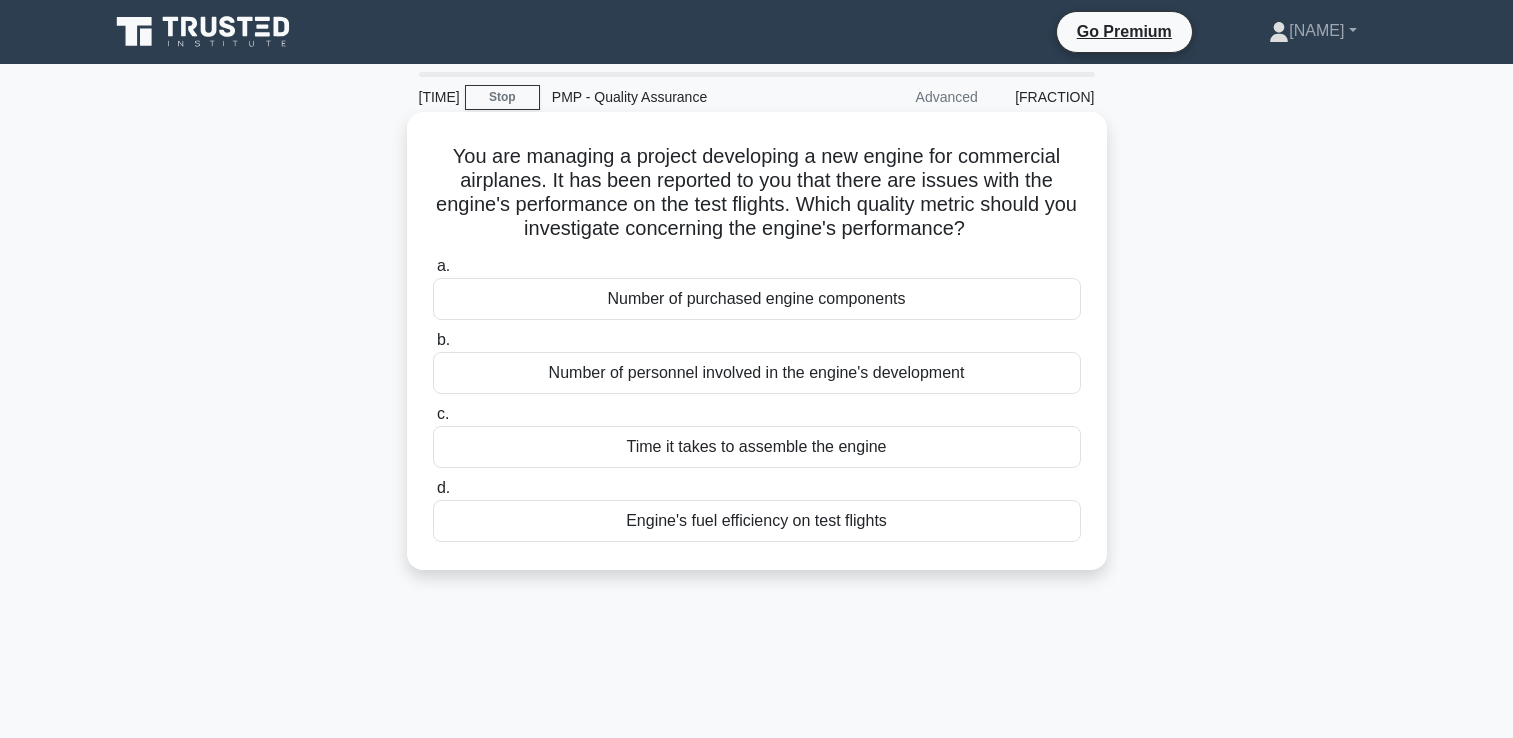 click on "Number of personnel involved in the engine's development" at bounding box center (757, 373) 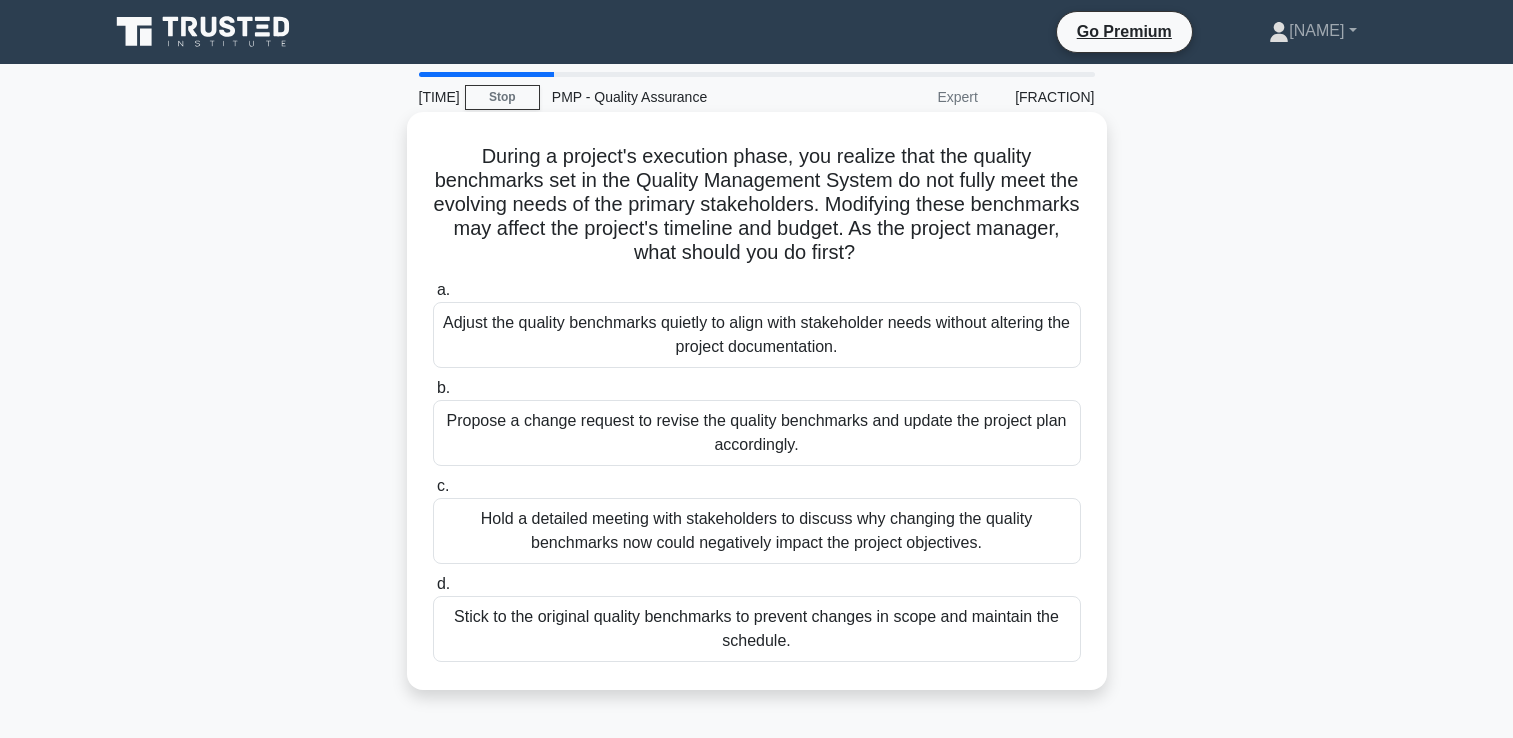 click on "Propose a change request to revise the quality benchmarks and update the project plan accordingly." at bounding box center (757, 433) 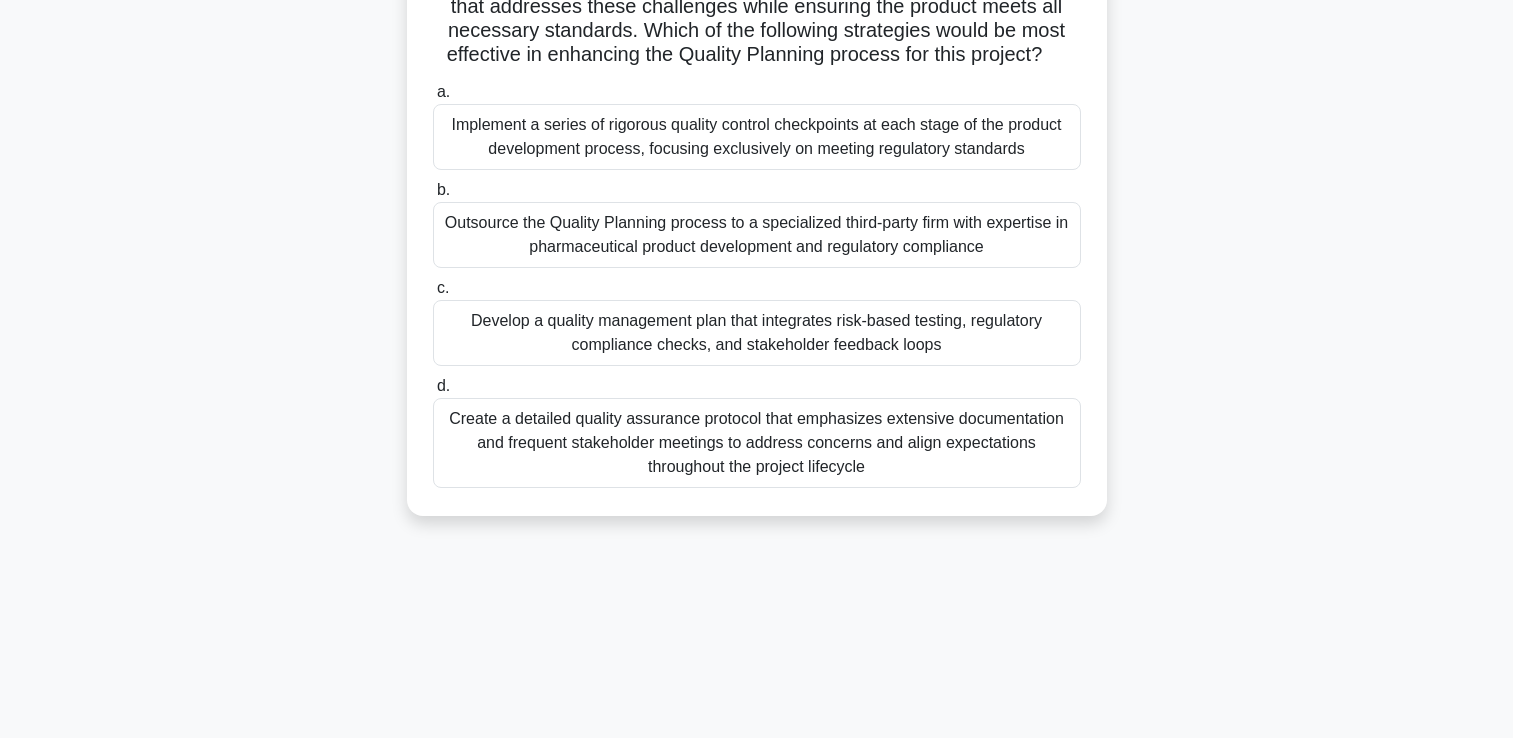 scroll, scrollTop: 199, scrollLeft: 0, axis: vertical 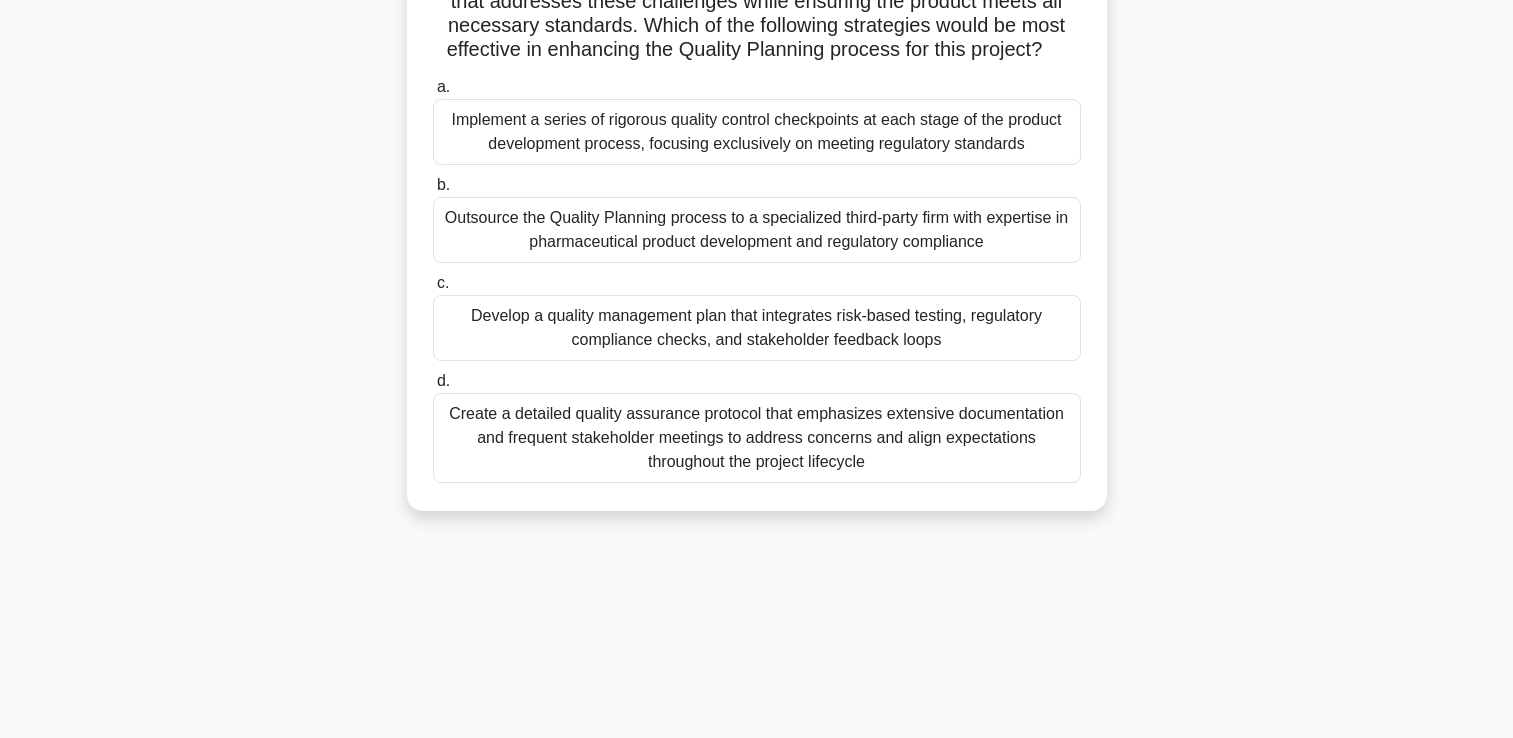 click on "Create a detailed quality assurance protocol that emphasizes extensive documentation and frequent stakeholder meetings to address concerns and align expectations throughout the project lifecycle" at bounding box center (757, 438) 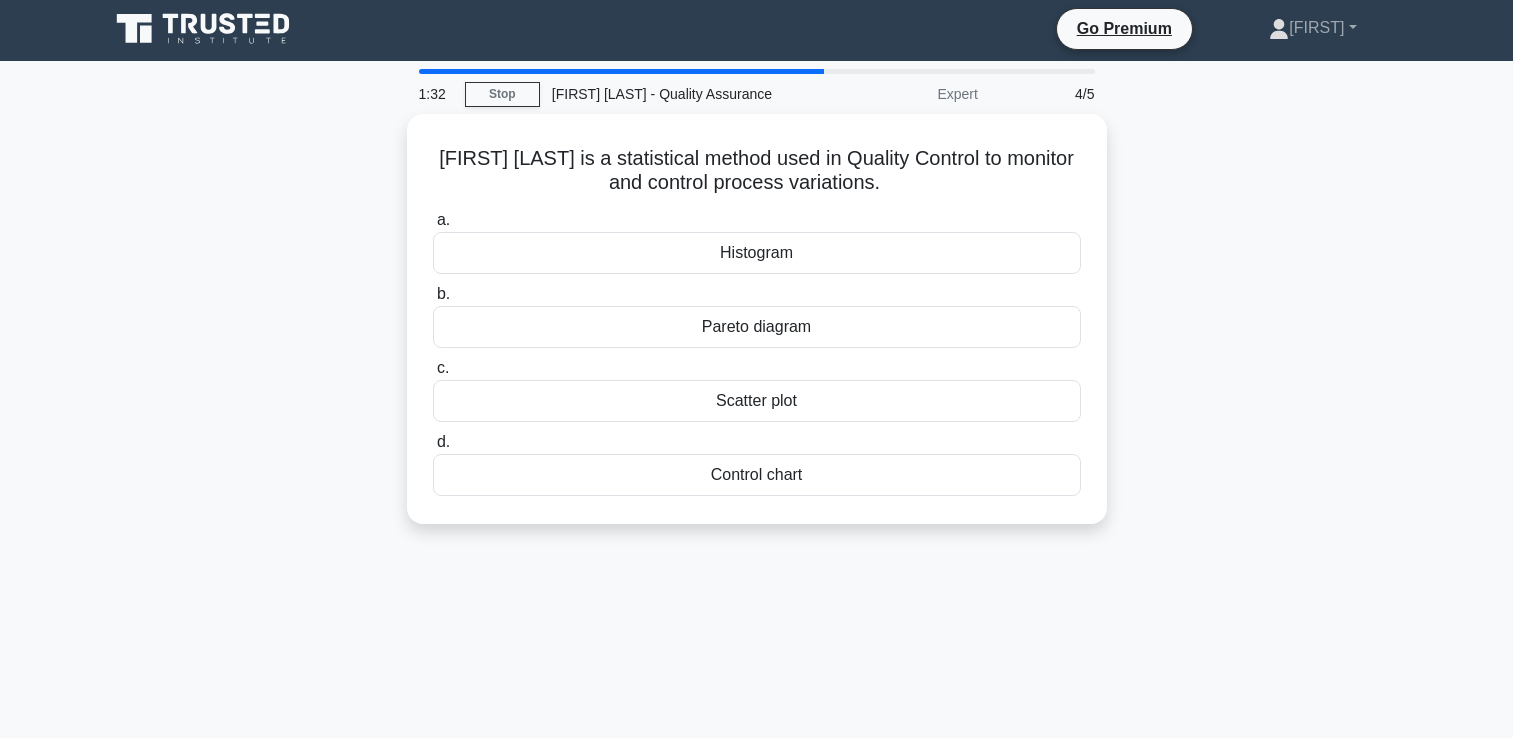 scroll, scrollTop: 0, scrollLeft: 0, axis: both 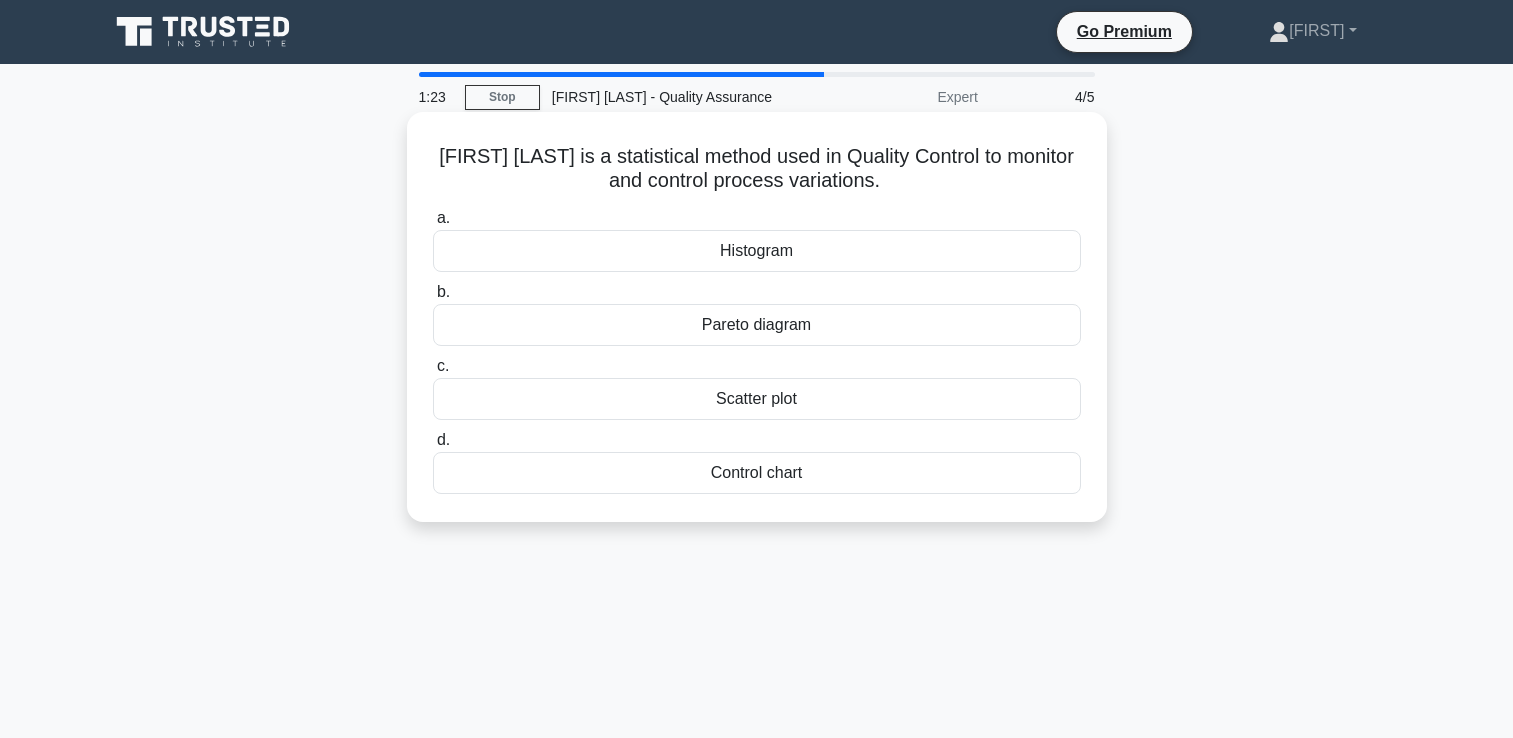 click on "Control chart" at bounding box center [757, 473] 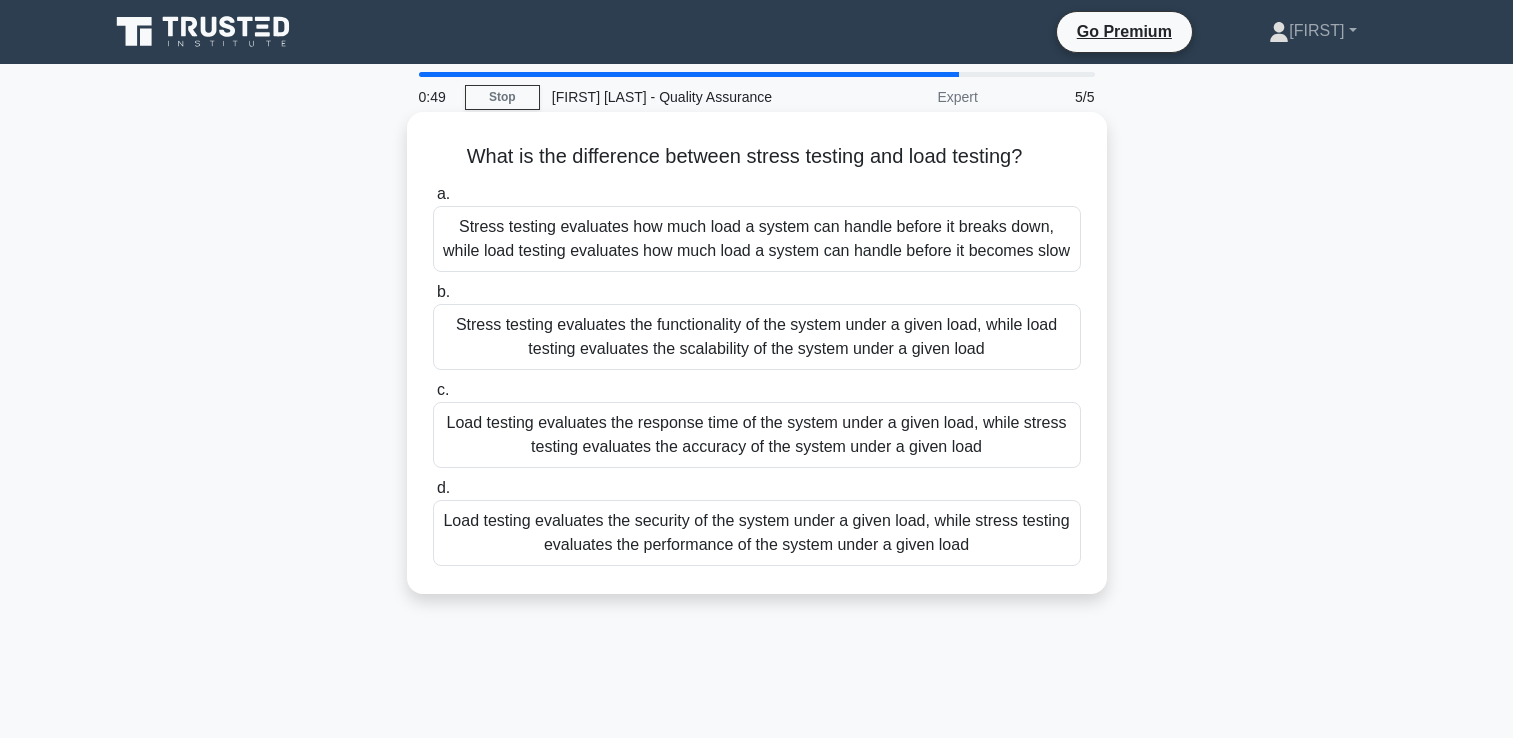 click on "Stress testing evaluates how much load a system can handle before it breaks down, while load testing evaluates how much load a system can handle before it becomes slow" at bounding box center (757, 239) 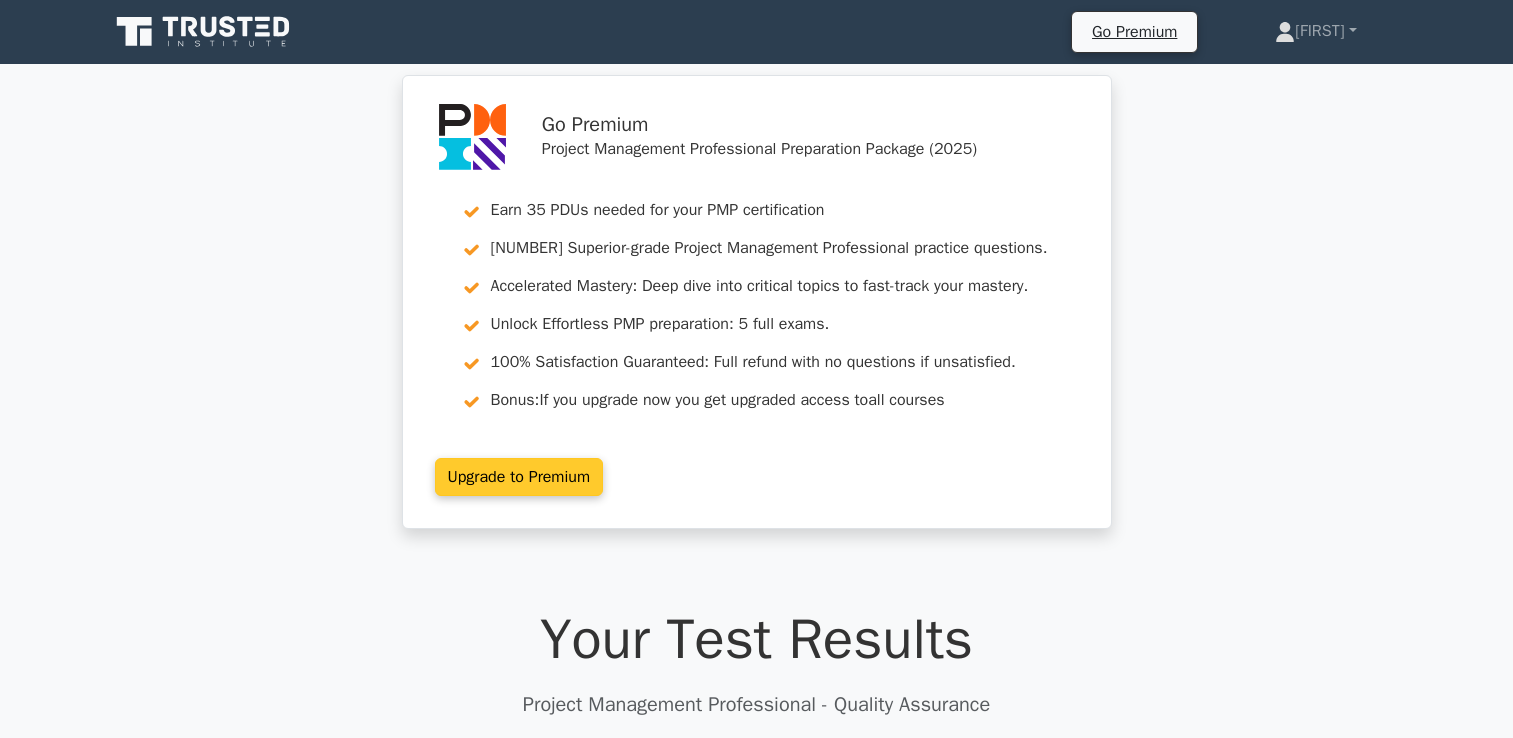 scroll, scrollTop: 322, scrollLeft: 0, axis: vertical 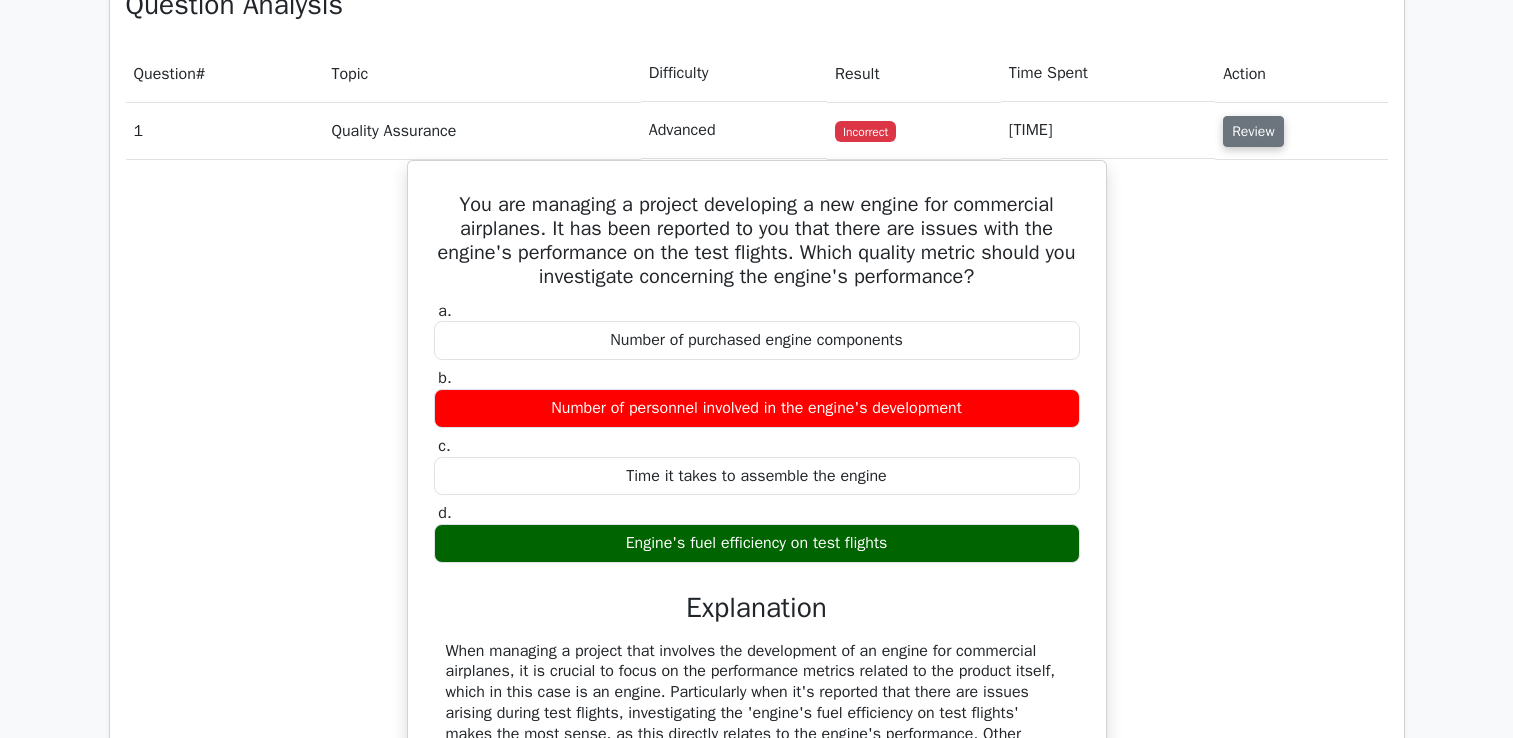 click on "Review" at bounding box center [1253, 131] 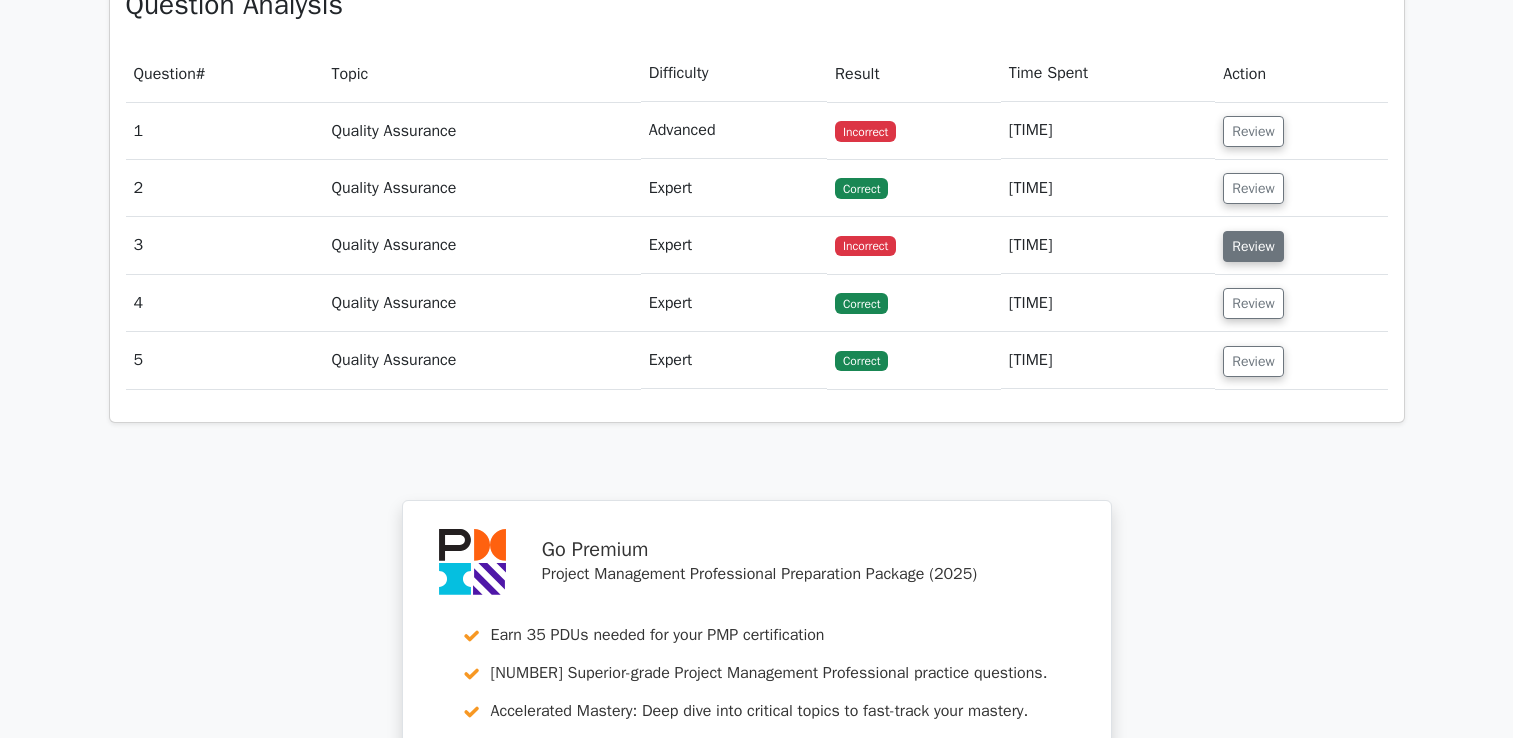 click on "Review" at bounding box center [1253, 246] 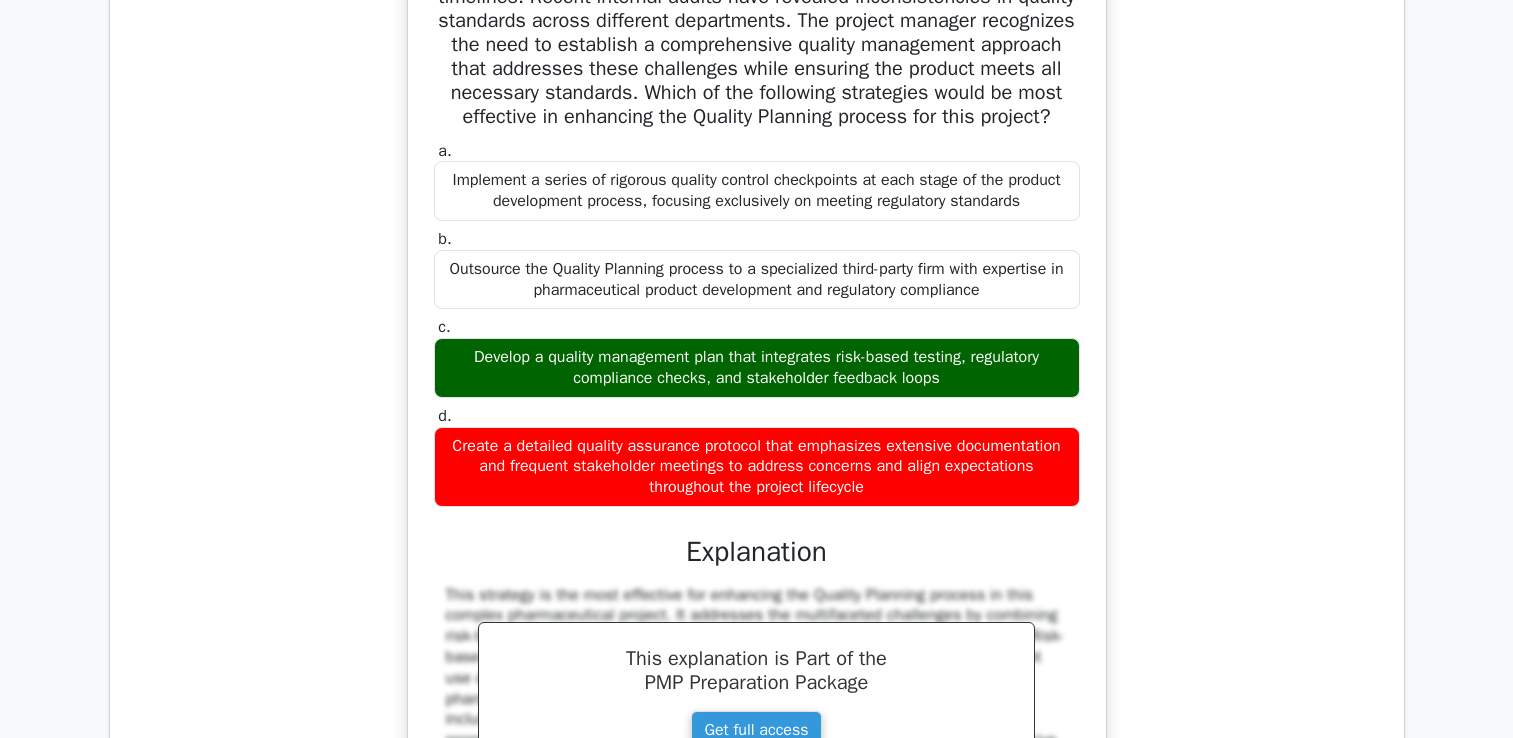 scroll, scrollTop: 1602, scrollLeft: 0, axis: vertical 